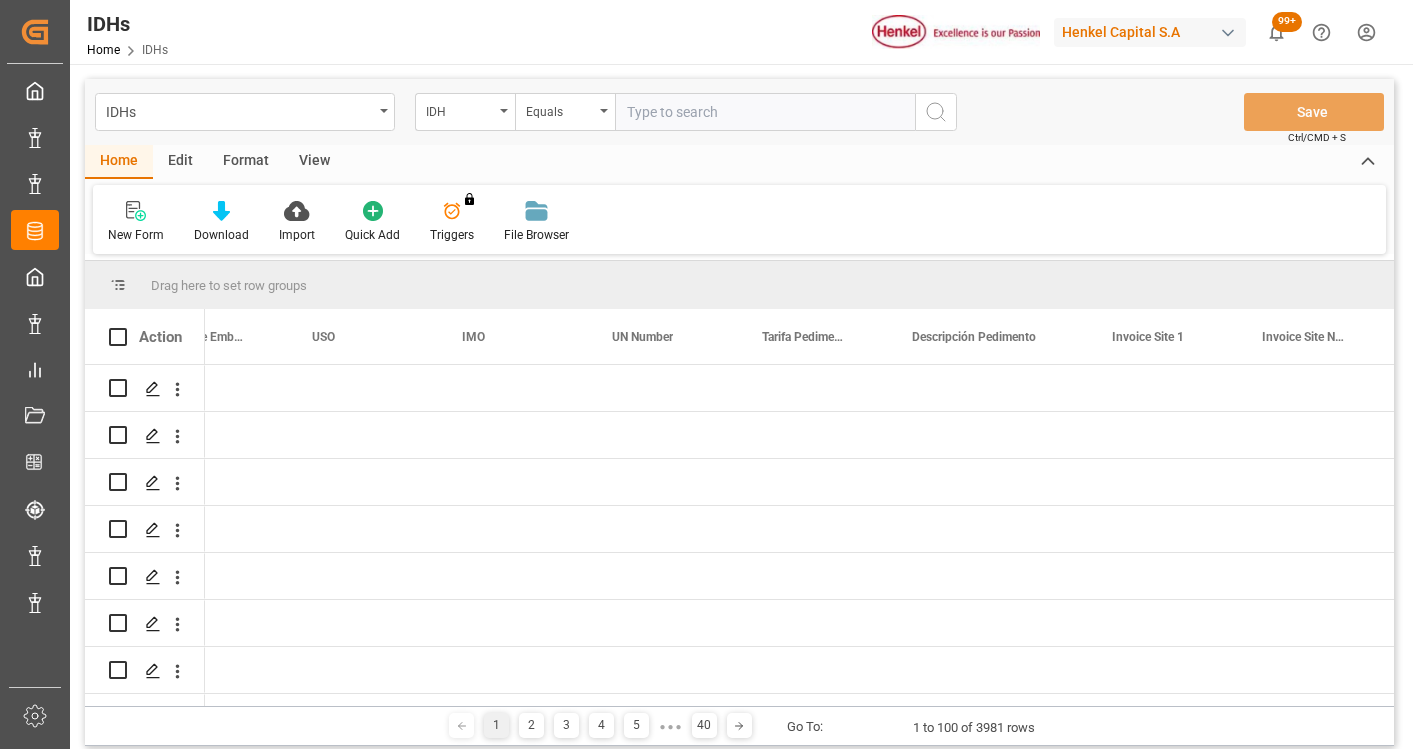 scroll, scrollTop: 0, scrollLeft: 0, axis: both 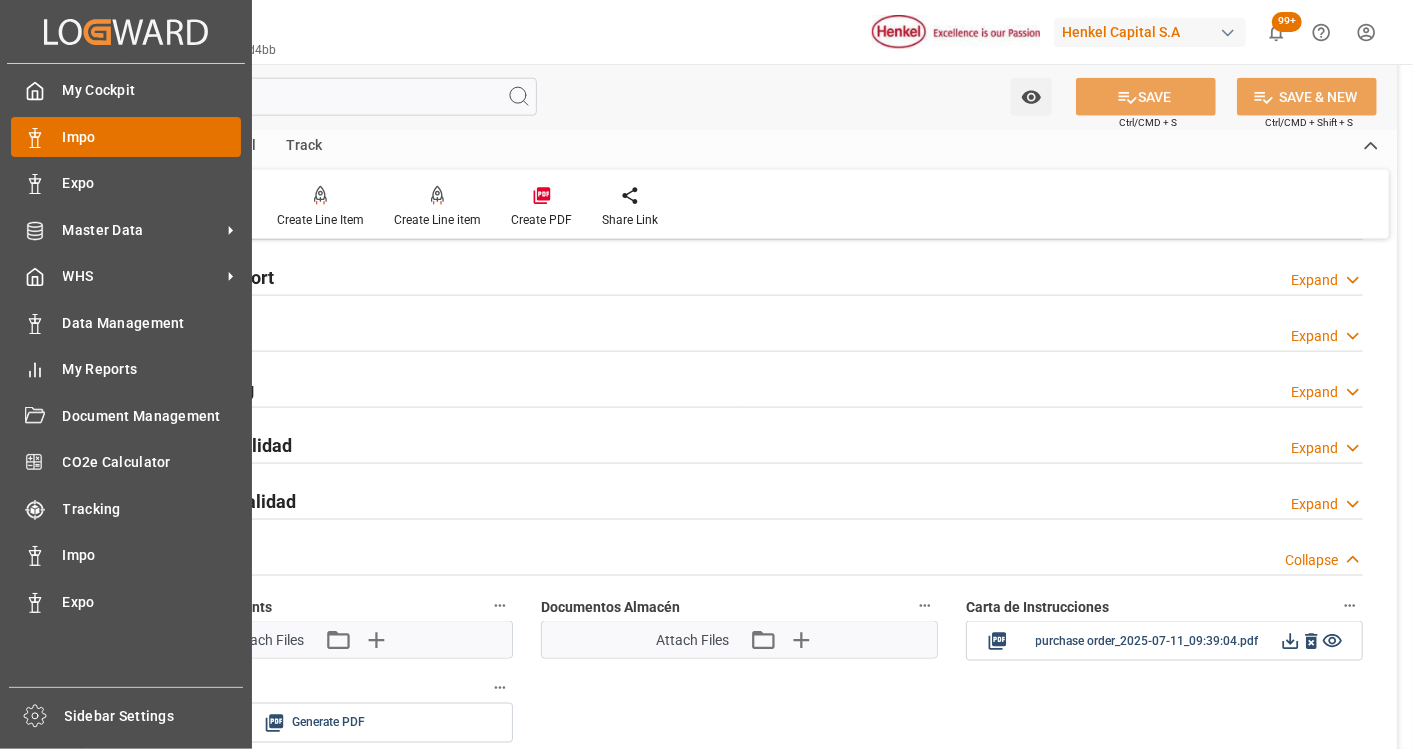 click on "Impo" at bounding box center [152, 137] 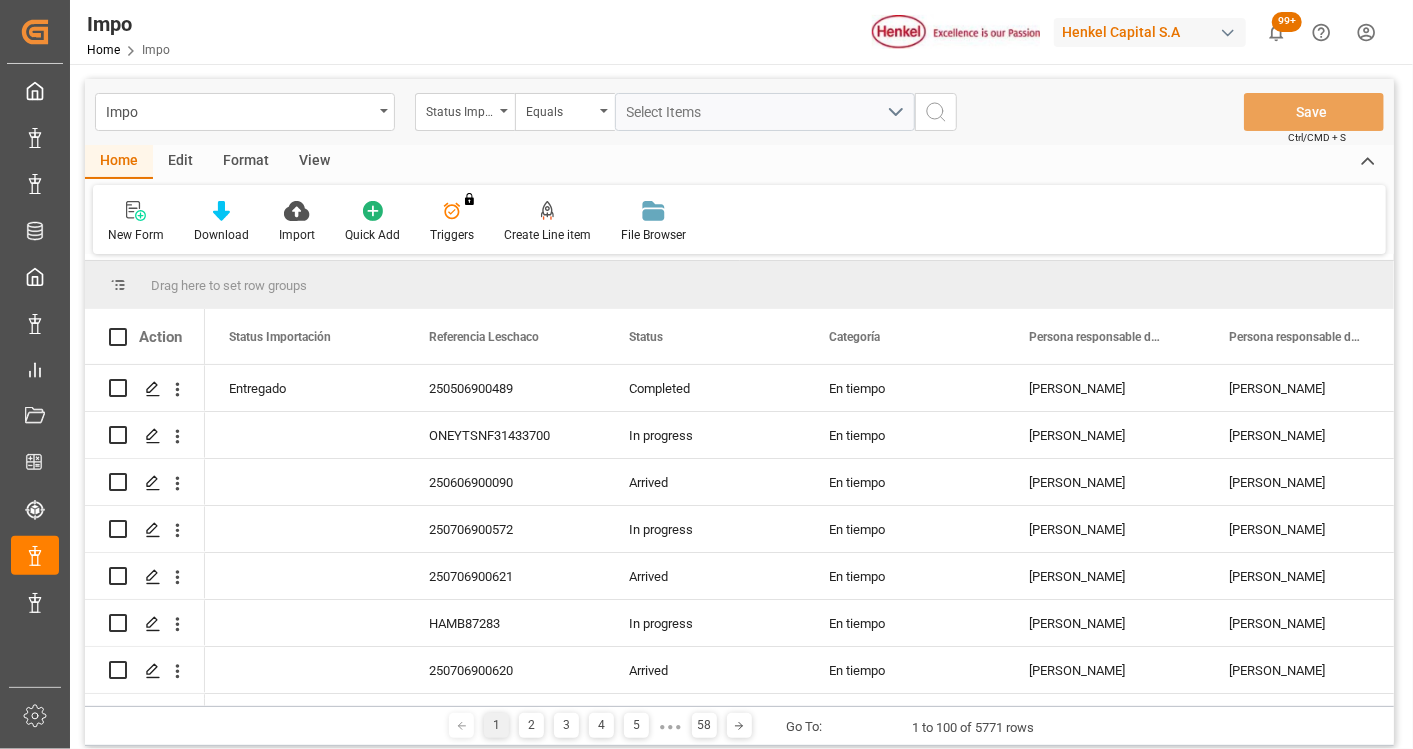 click on "Status Importación" at bounding box center [465, 112] 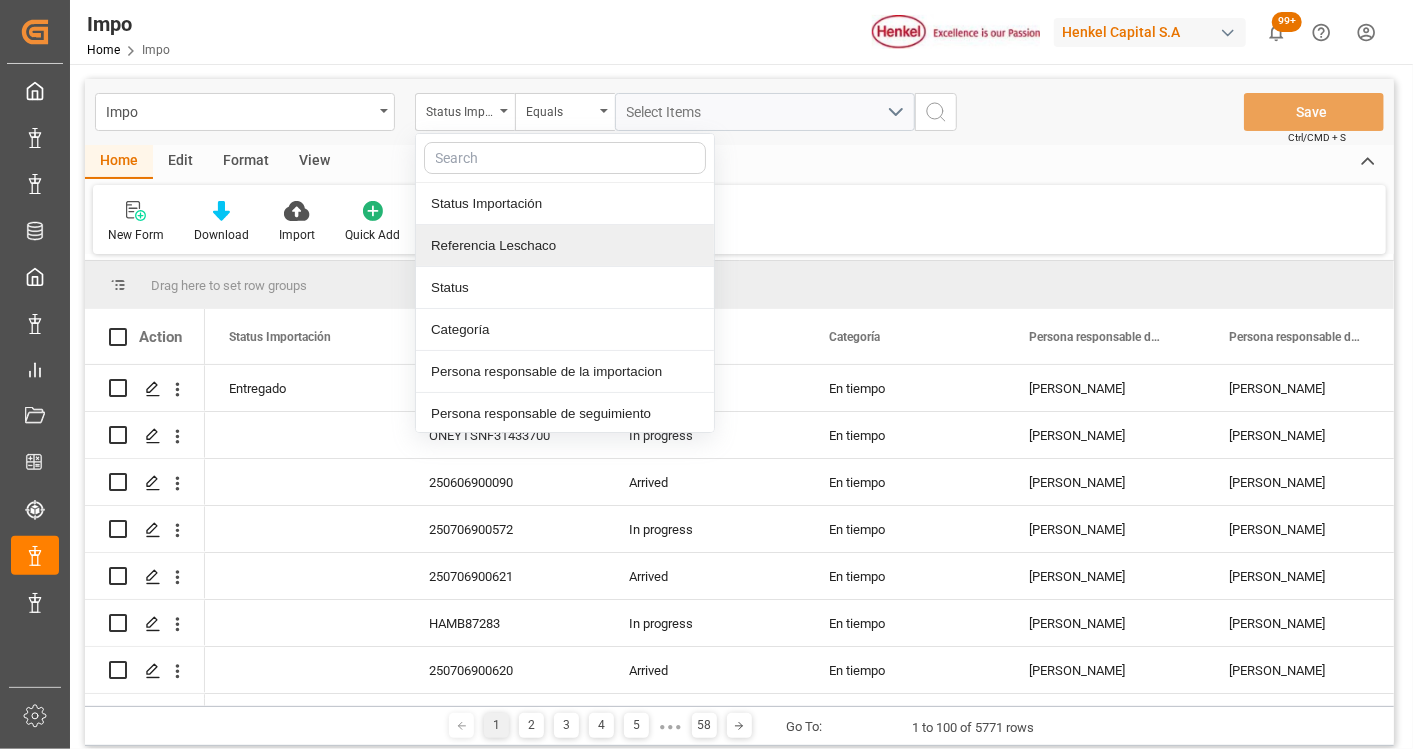 click on "Referencia Leschaco" at bounding box center (565, 246) 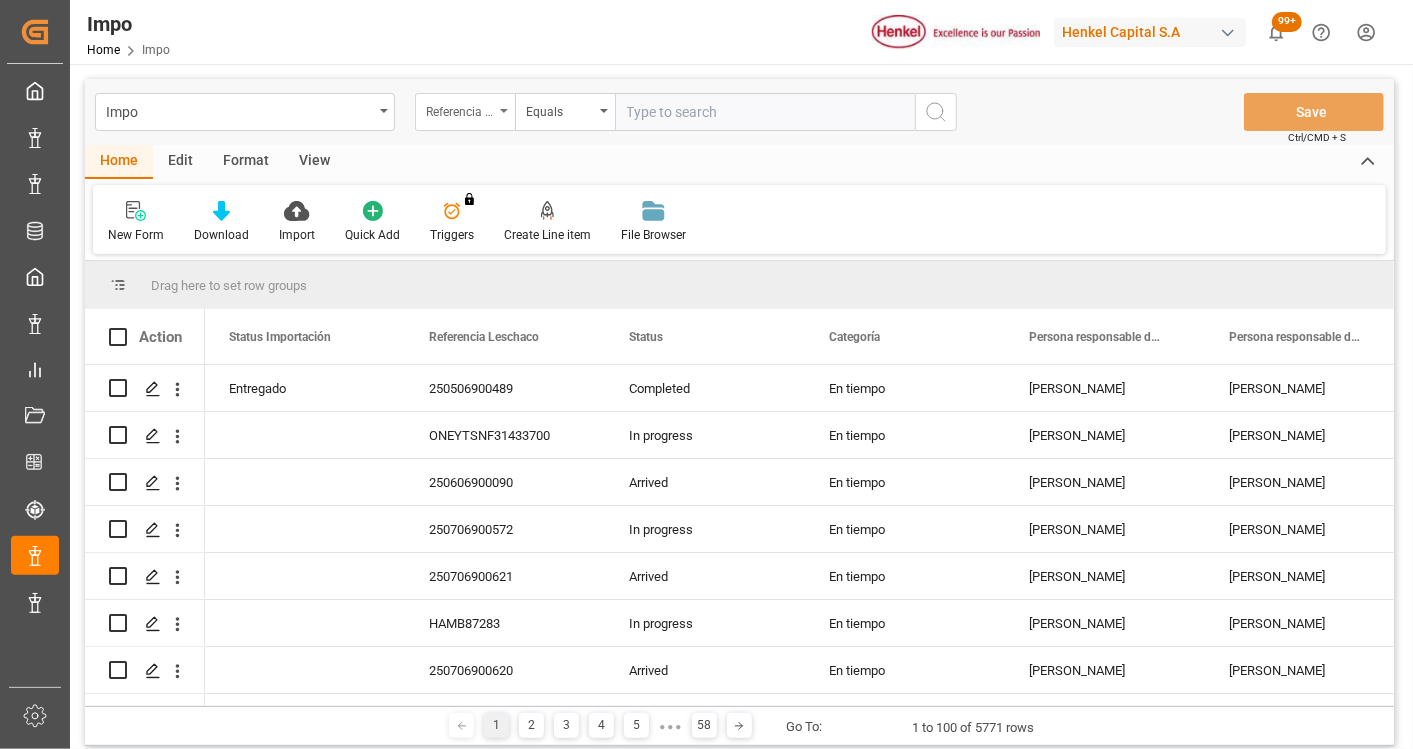 click at bounding box center (504, 111) 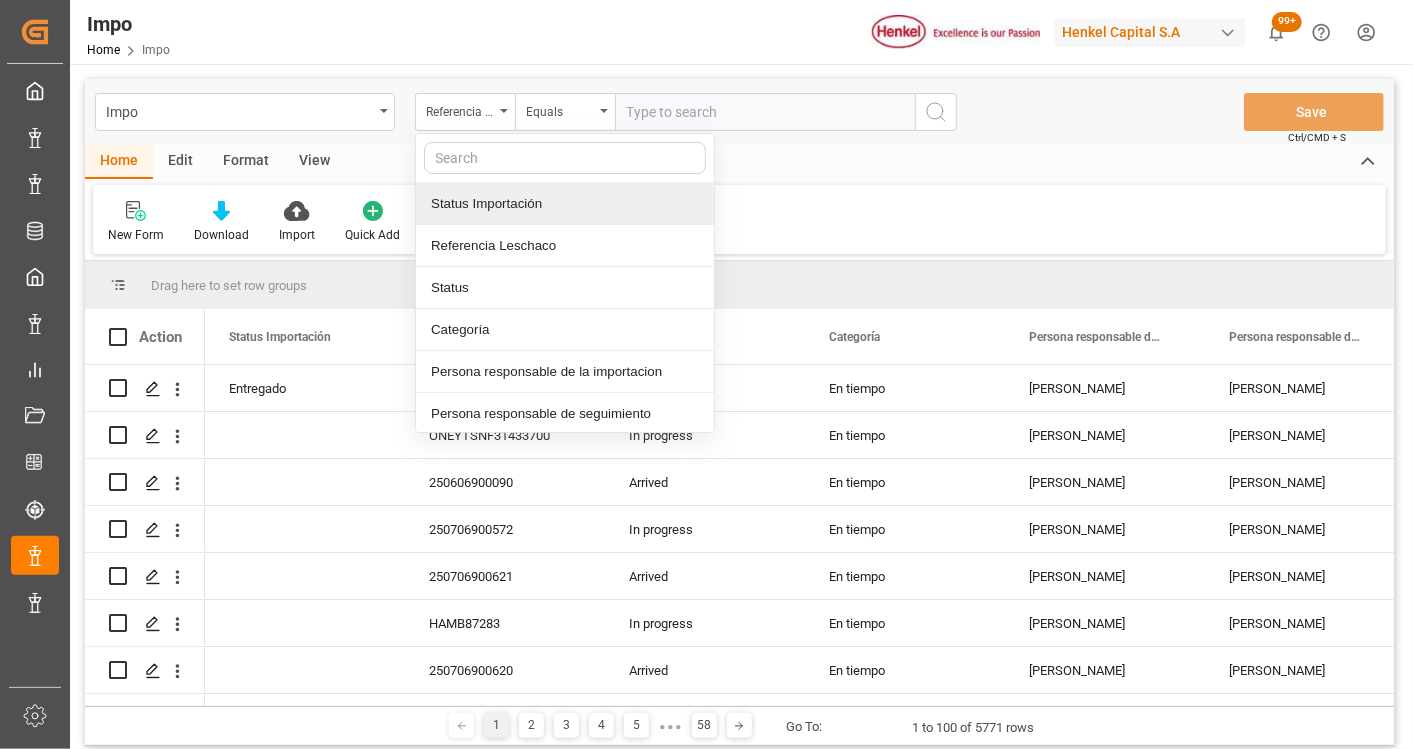click at bounding box center (565, 158) 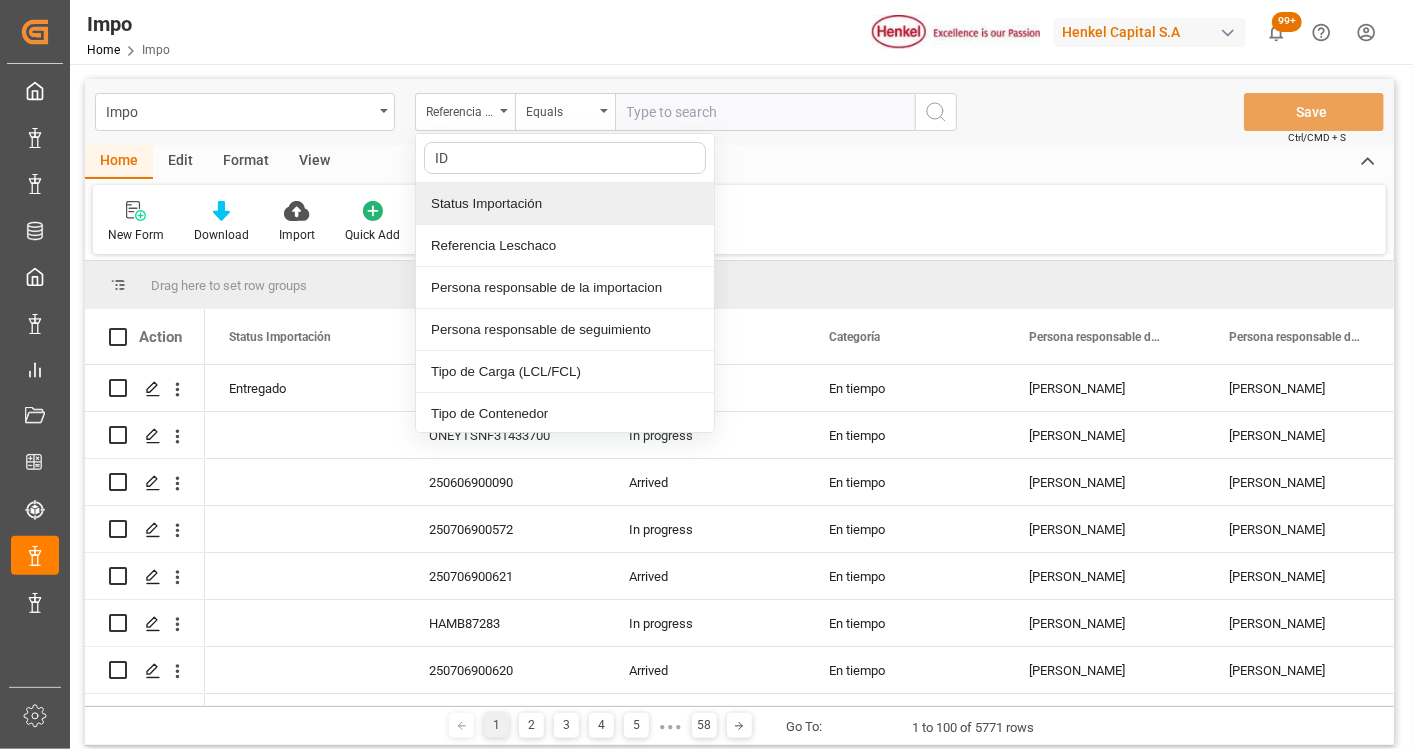 type on "IDH" 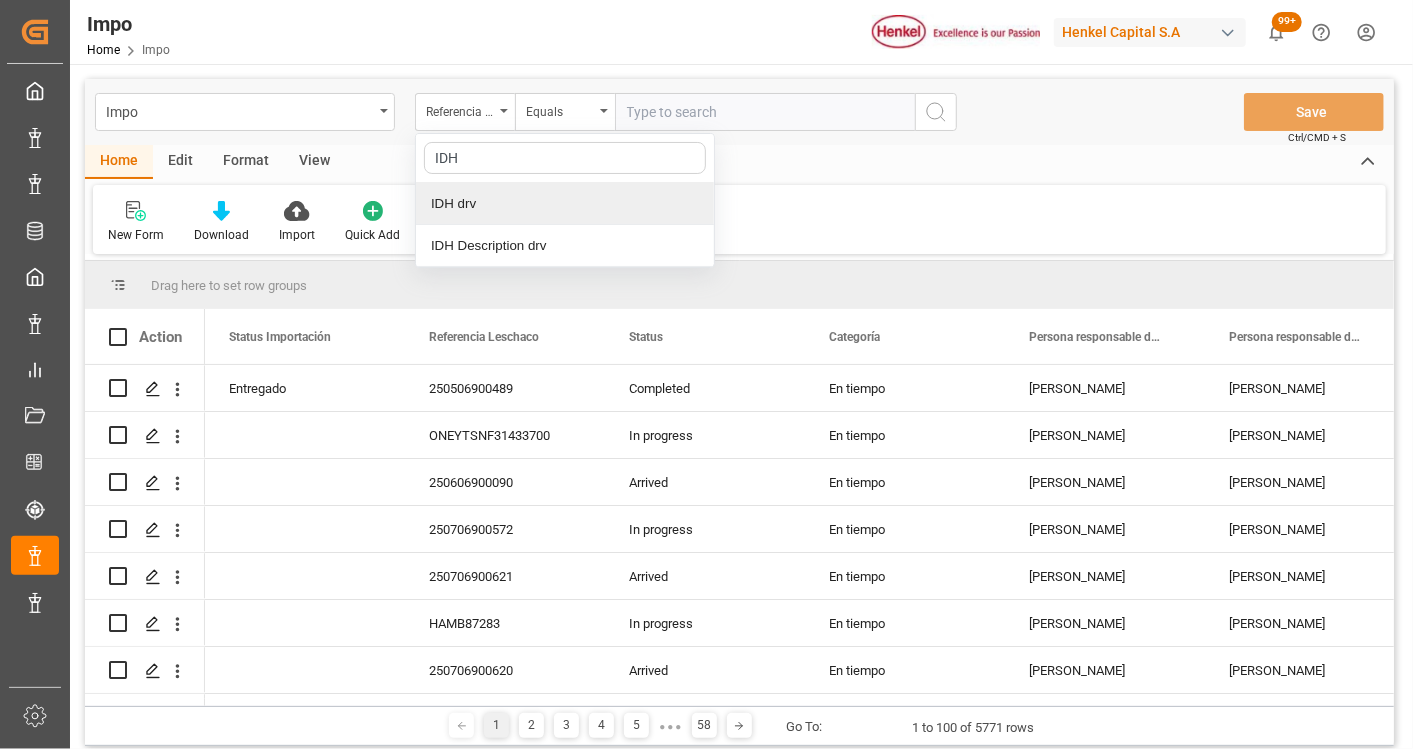 click on "IDH drv" at bounding box center [565, 204] 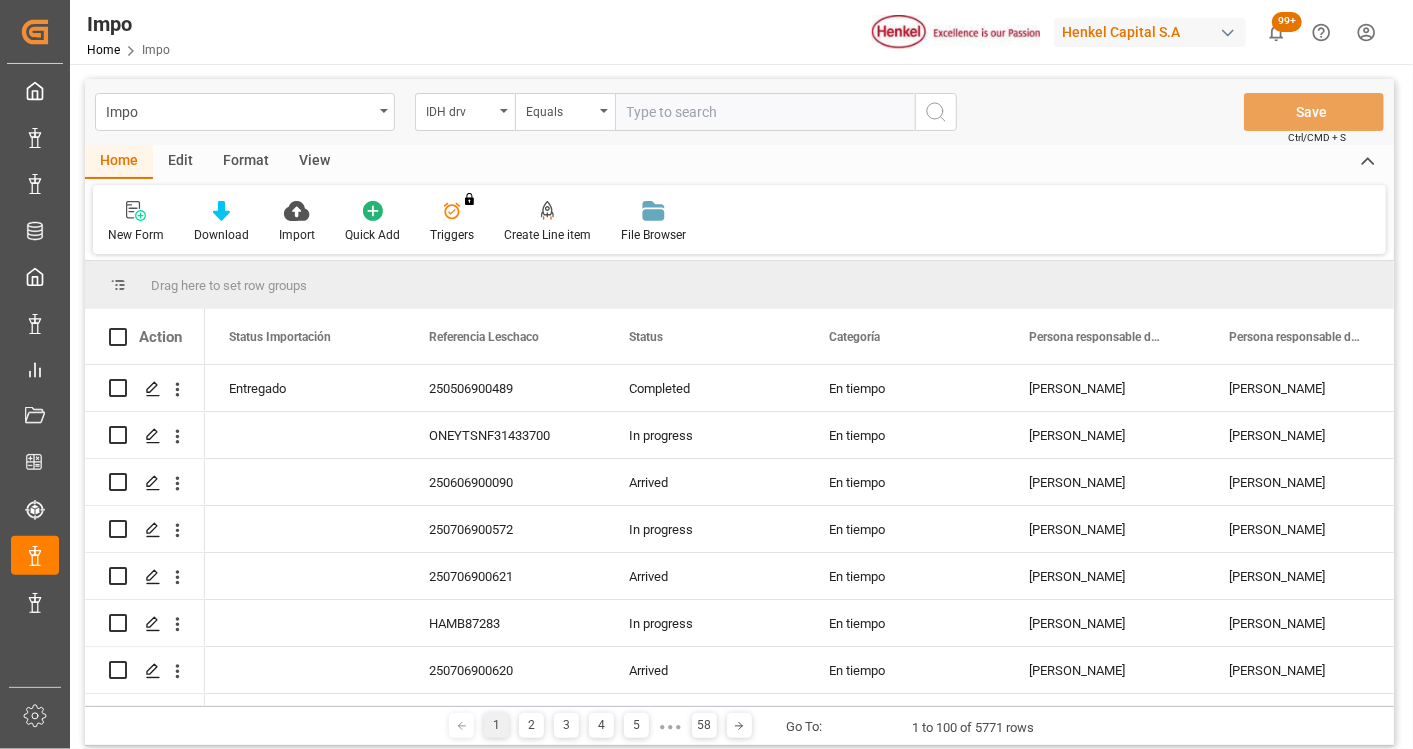 click at bounding box center (765, 112) 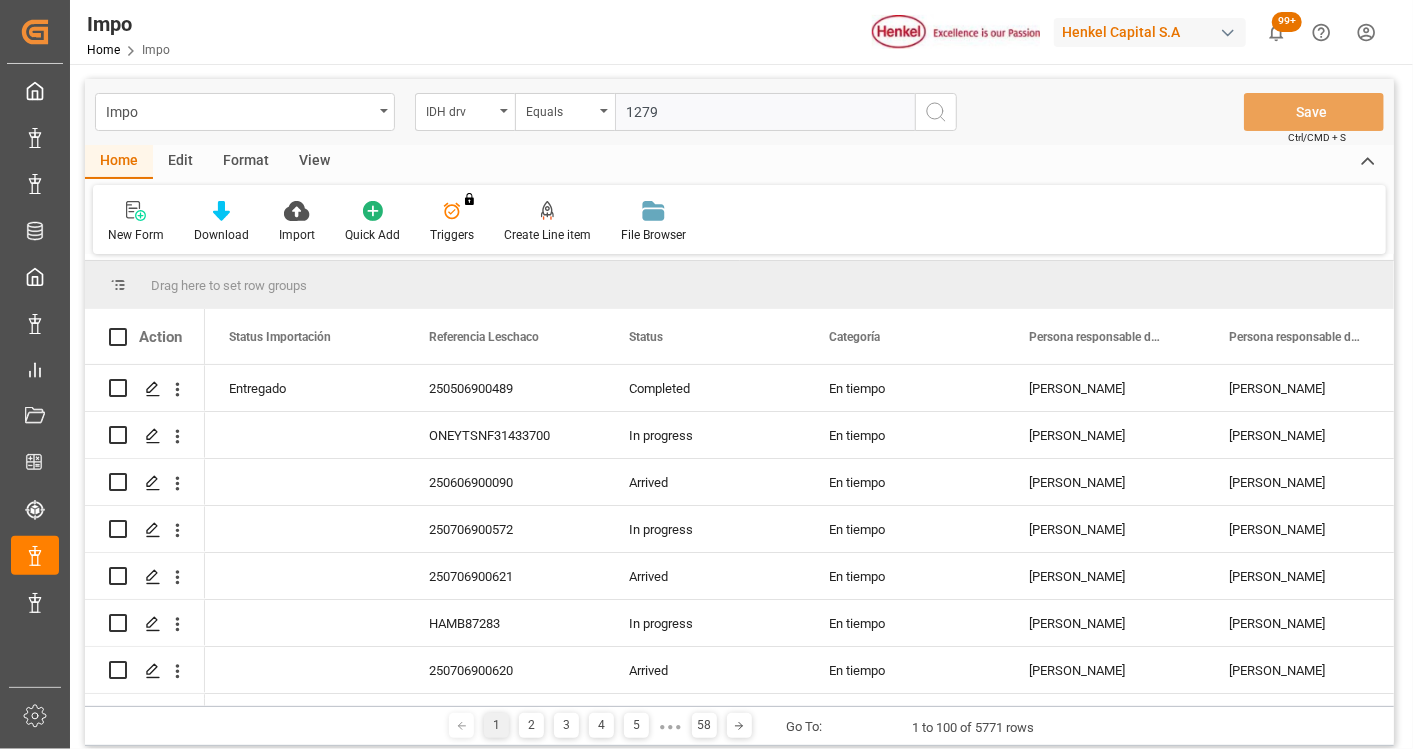 click on "1279" at bounding box center (765, 112) 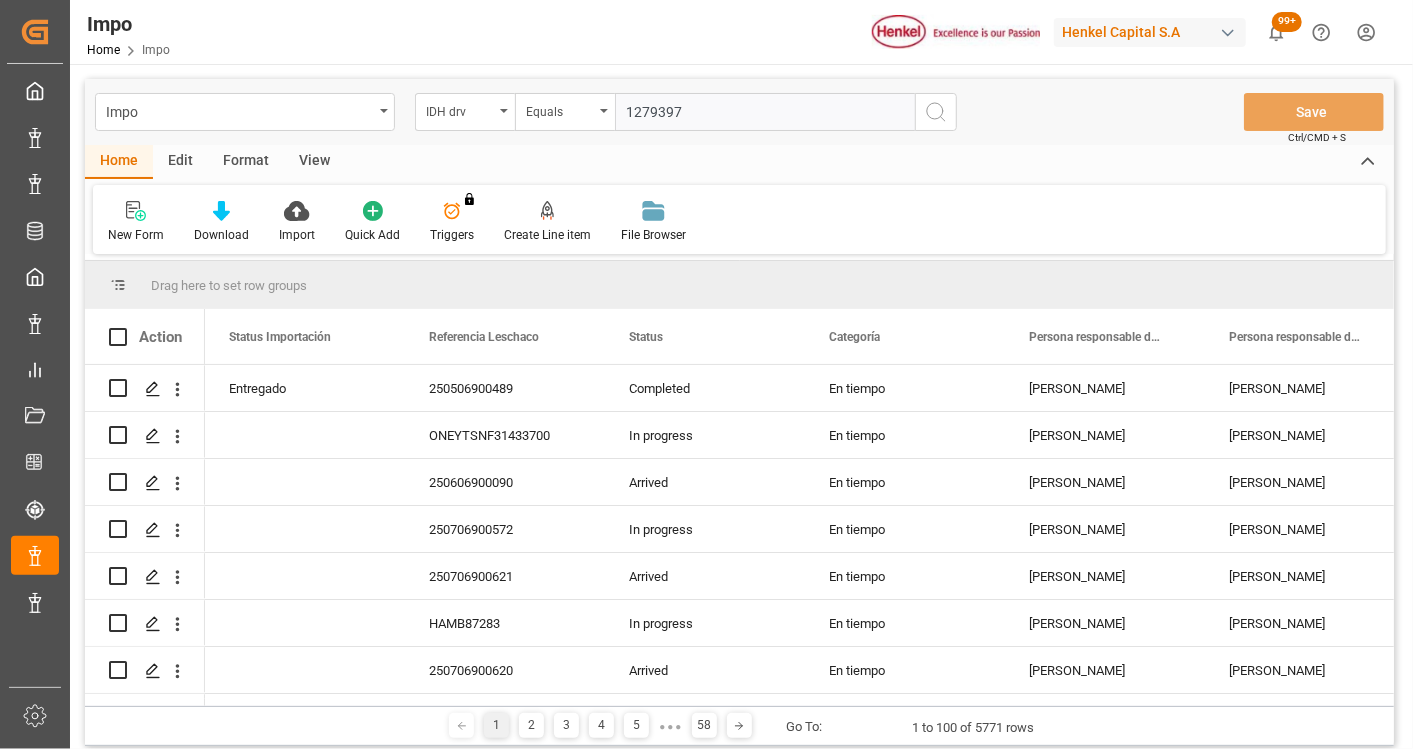 type on "1279397" 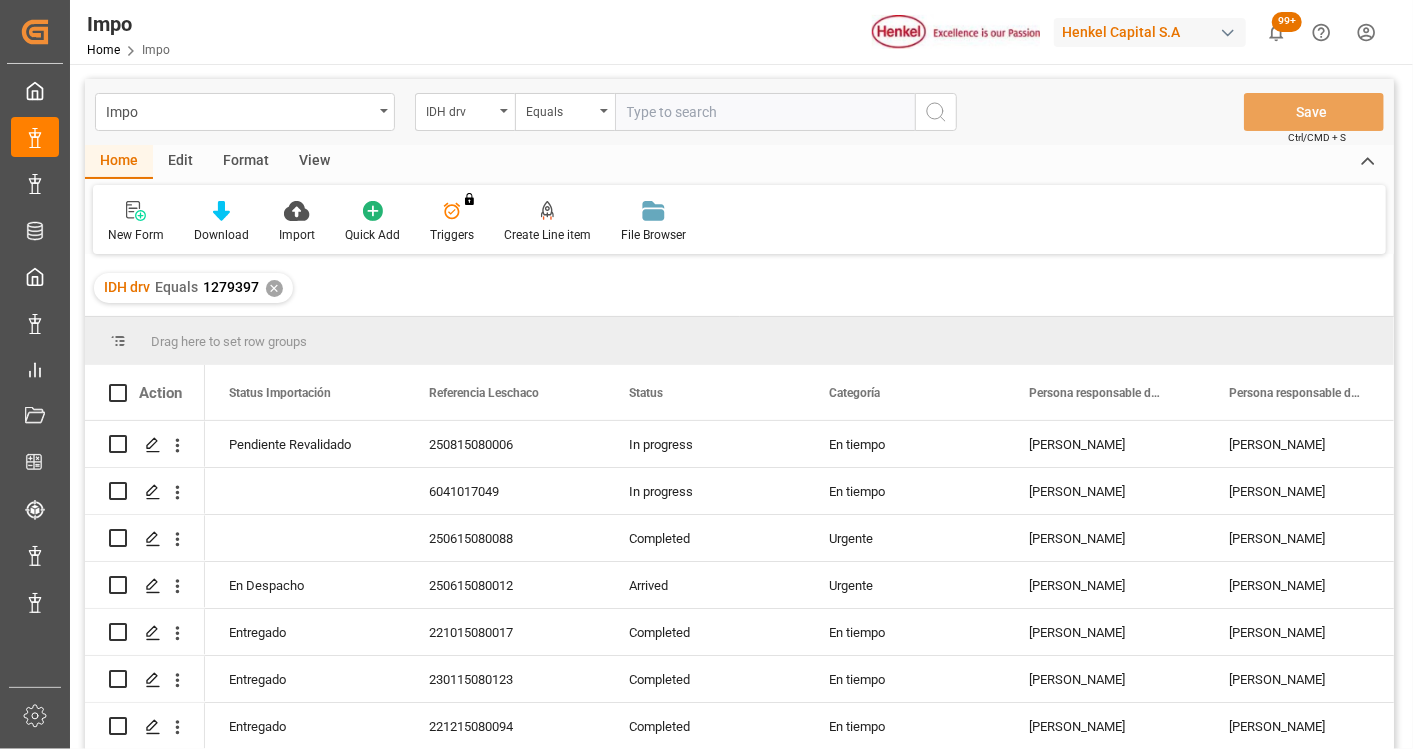 type 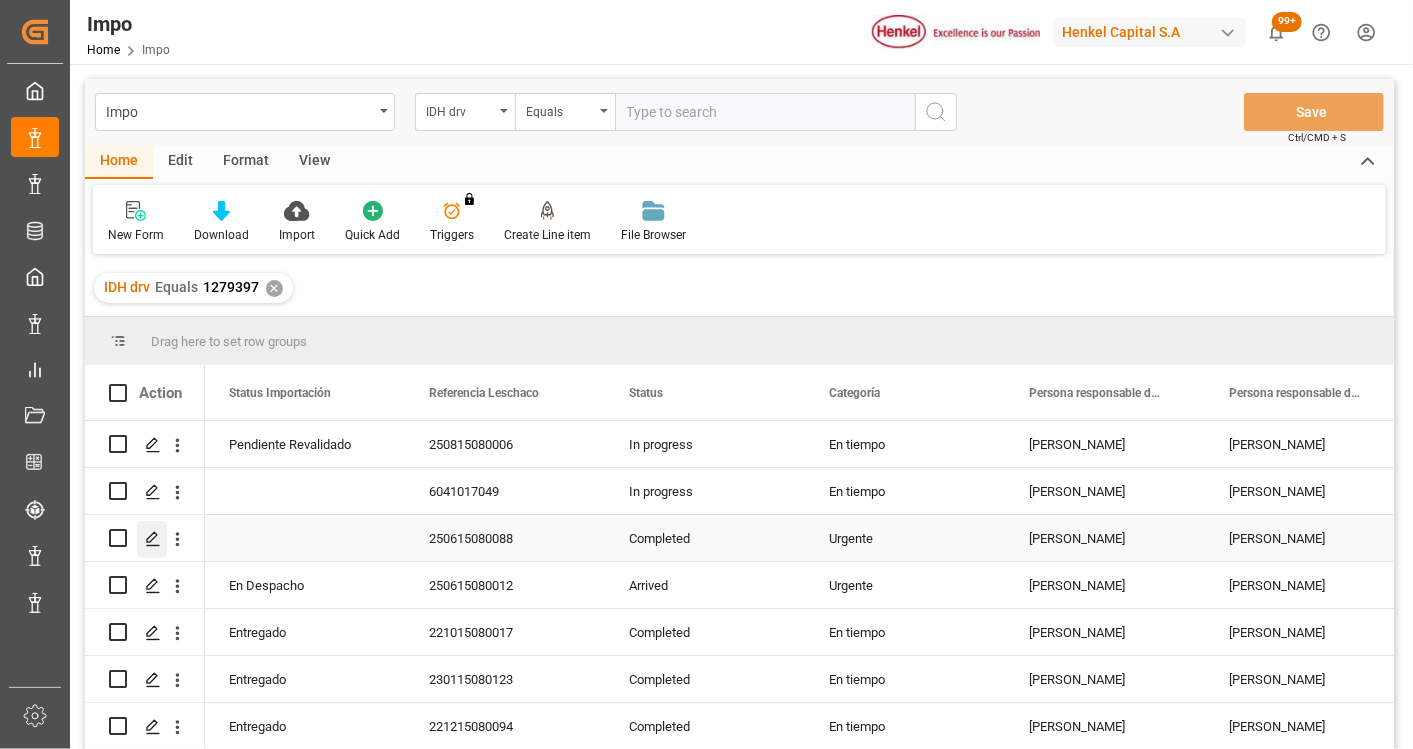 click 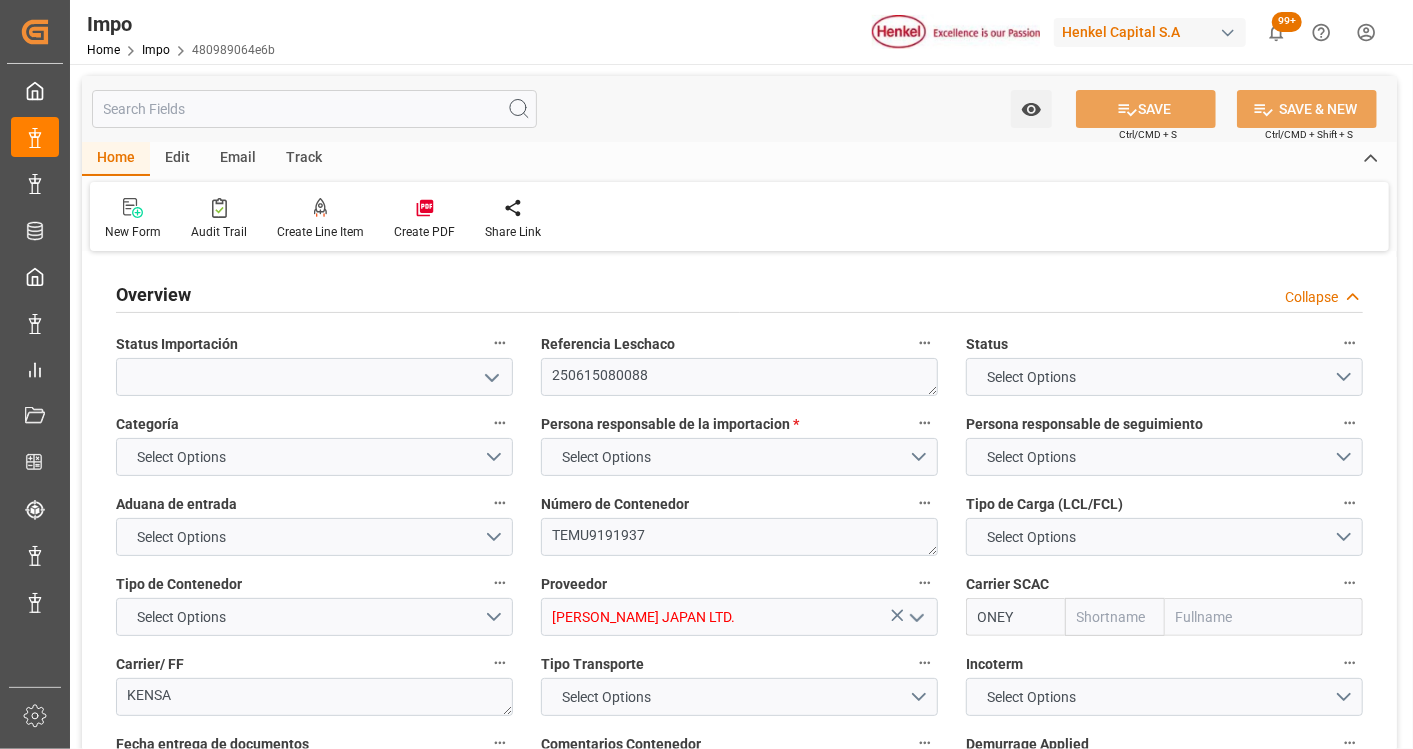 type on "ONE" 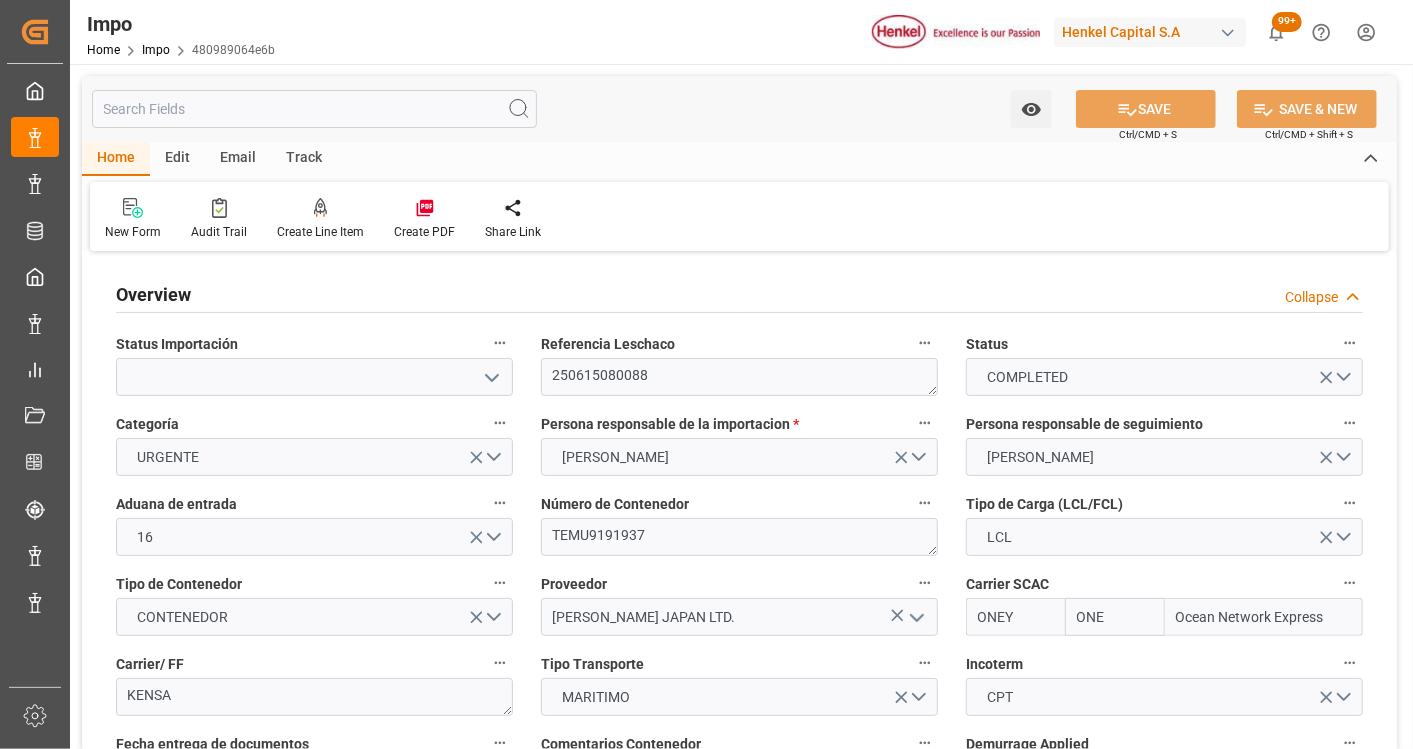 type on "[DATE]" 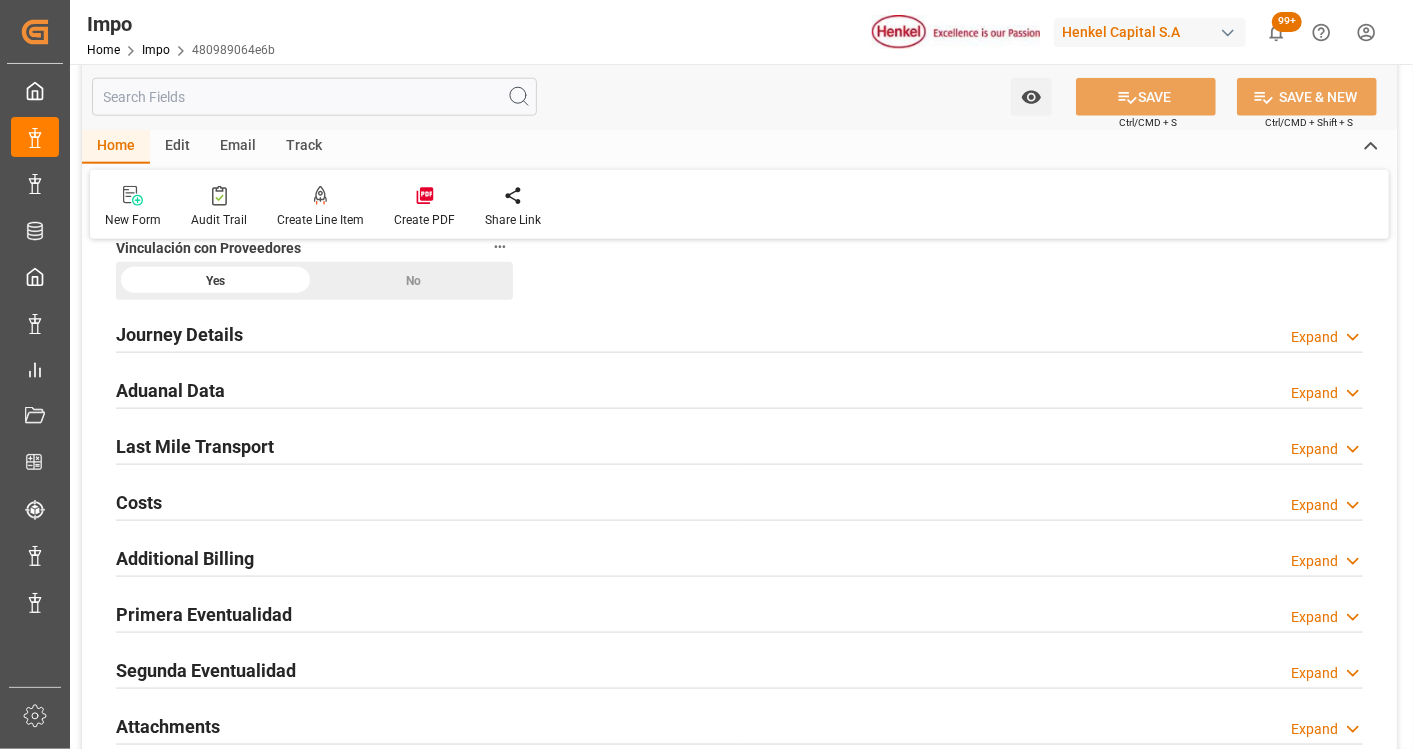 scroll, scrollTop: 1555, scrollLeft: 0, axis: vertical 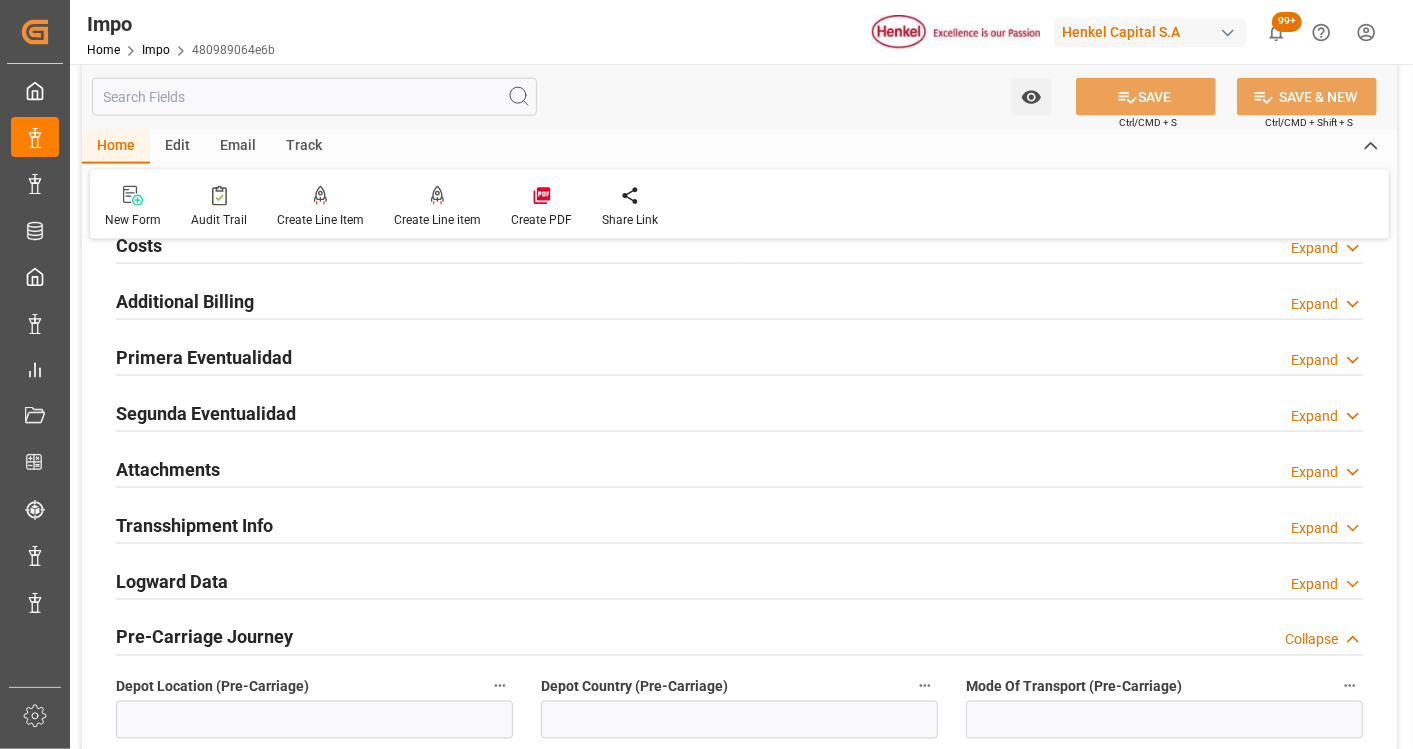 click on "Attachments" at bounding box center [168, 469] 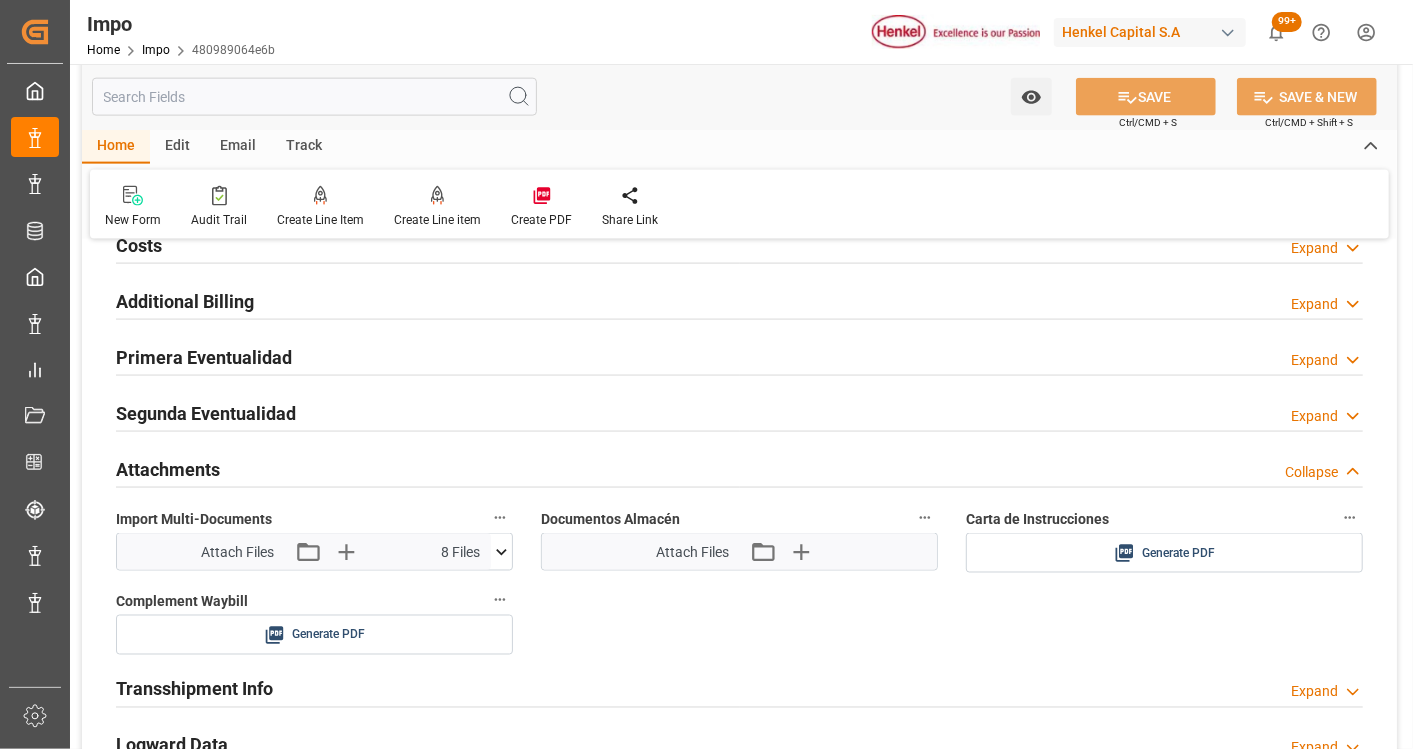 click on "Primera Eventualidad" at bounding box center (204, 357) 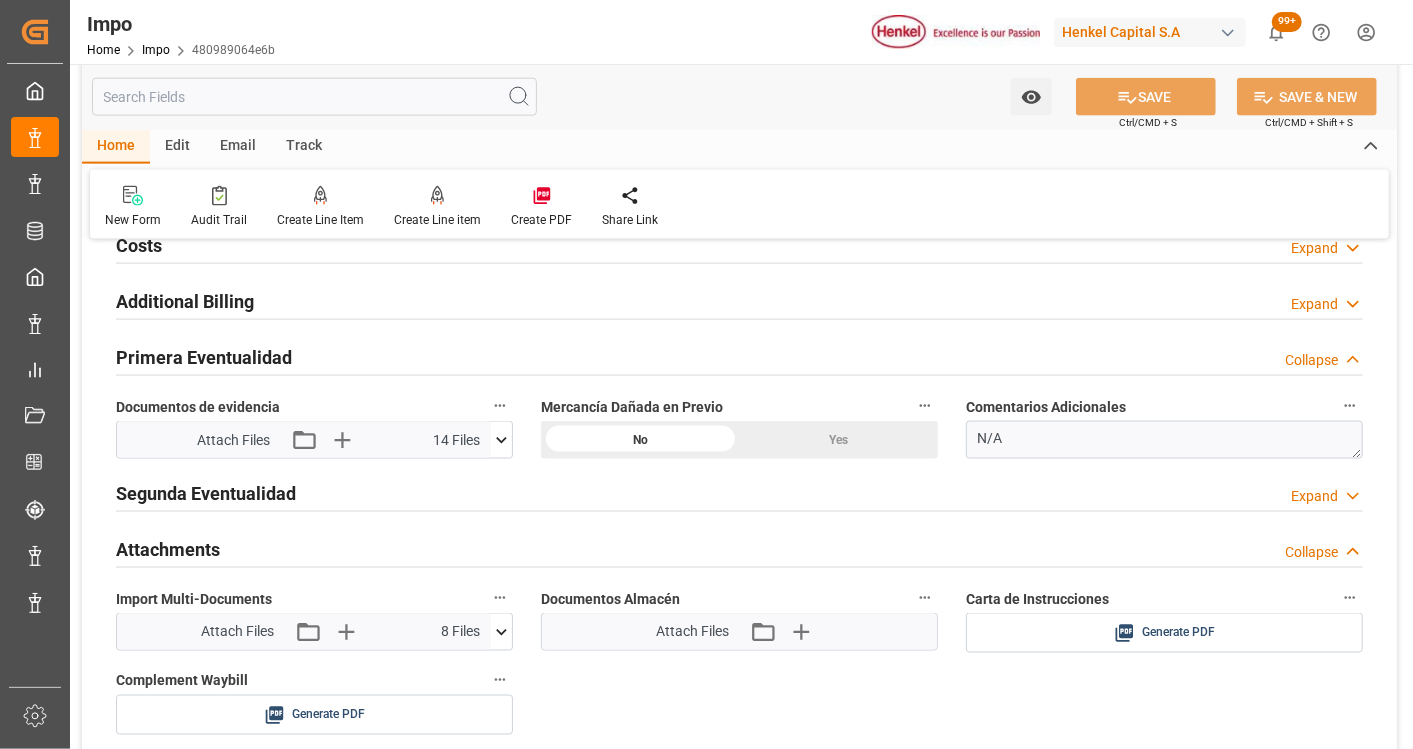 click at bounding box center [501, 632] 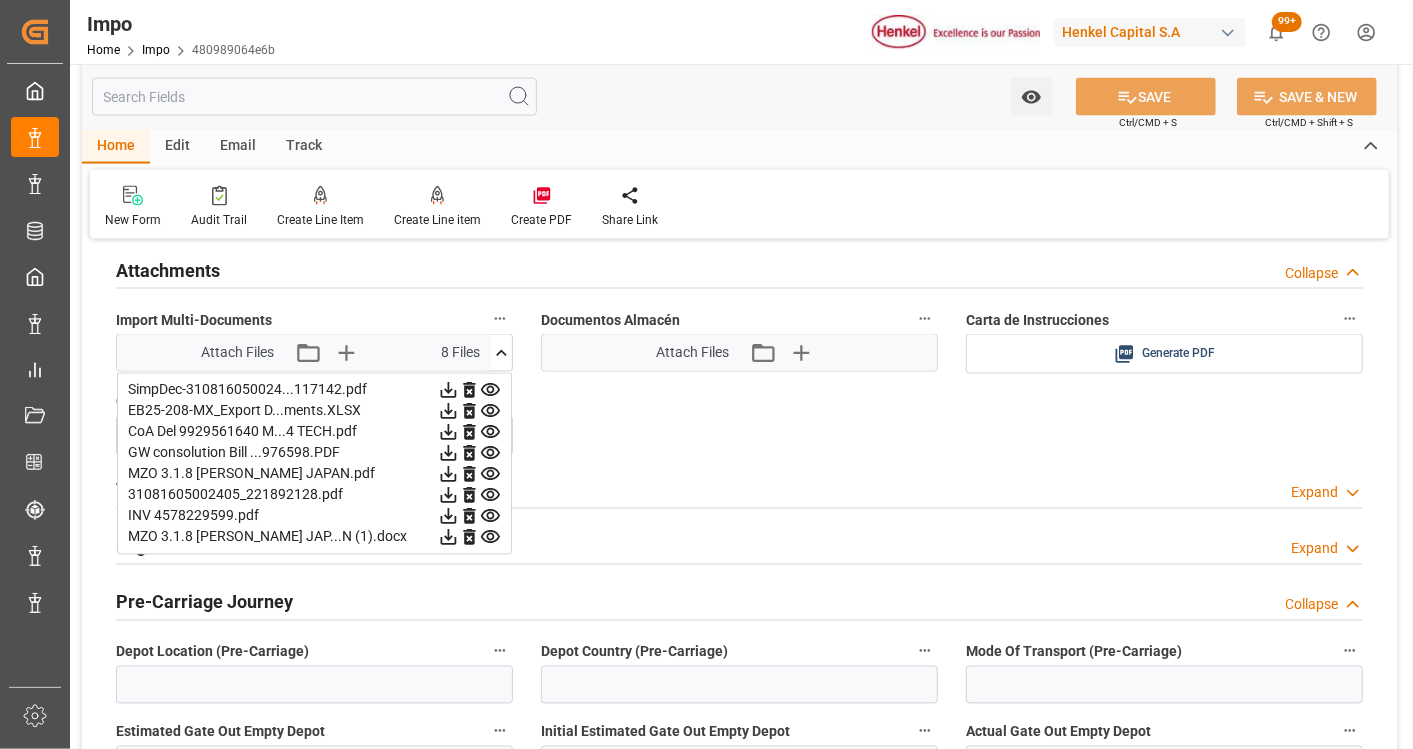 scroll, scrollTop: 1888, scrollLeft: 0, axis: vertical 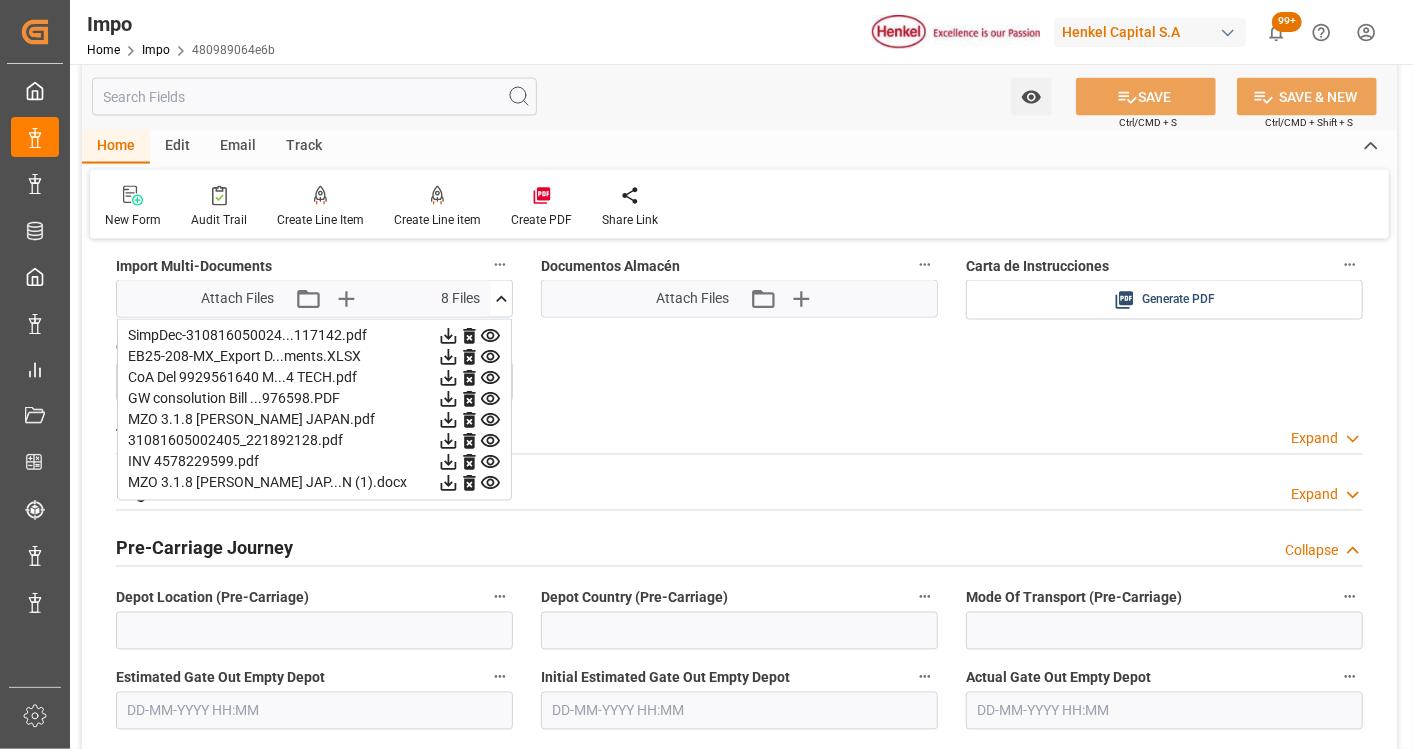click on "MZO 3.1.8 [PERSON_NAME] JAPAN.pdf" at bounding box center (314, 420) 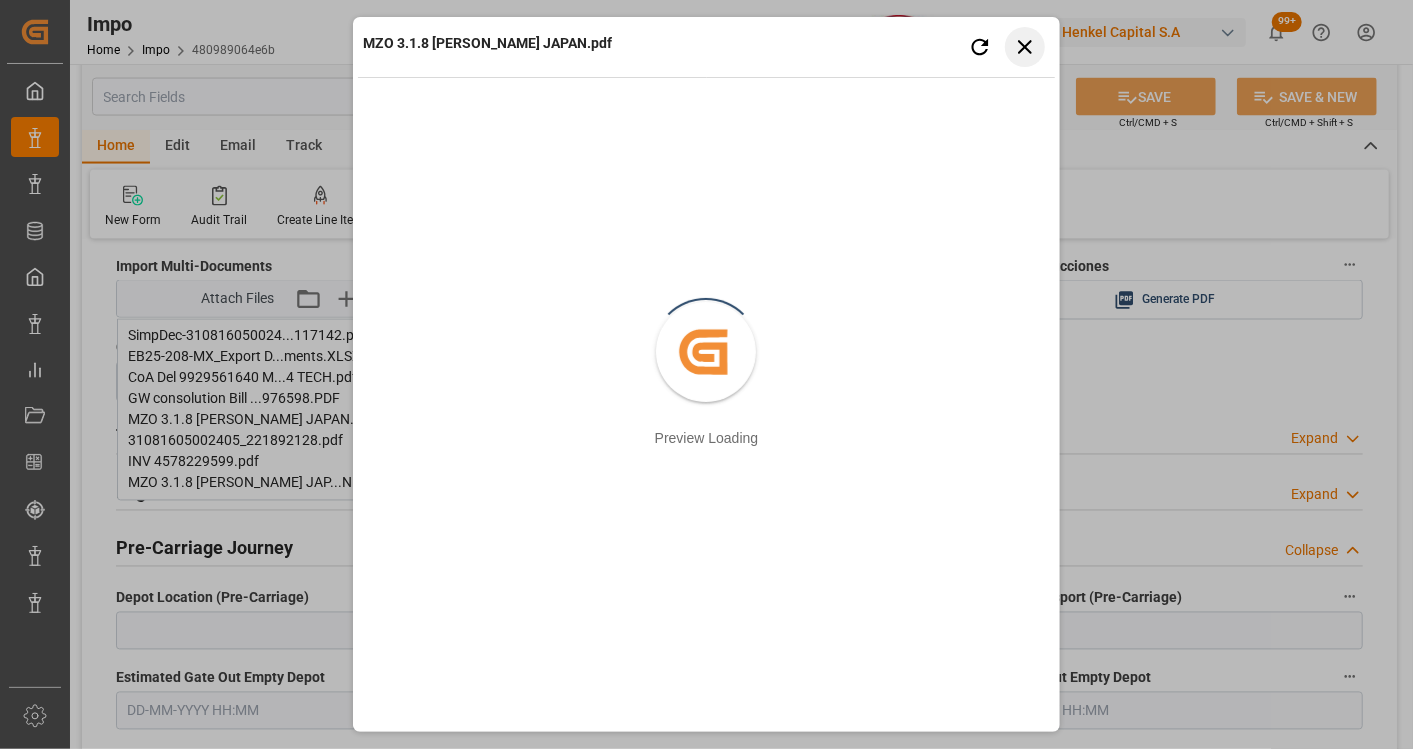 click on "Close preview" at bounding box center (1025, 47) 